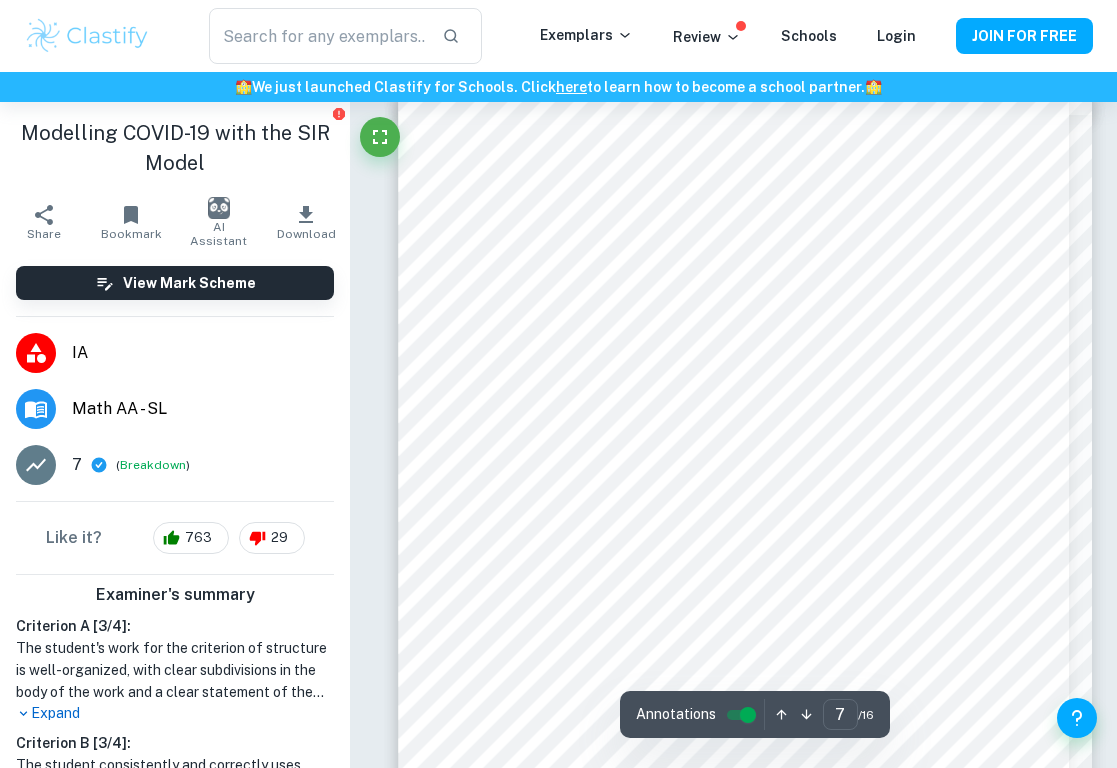 scroll, scrollTop: 5572, scrollLeft: 0, axis: vertical 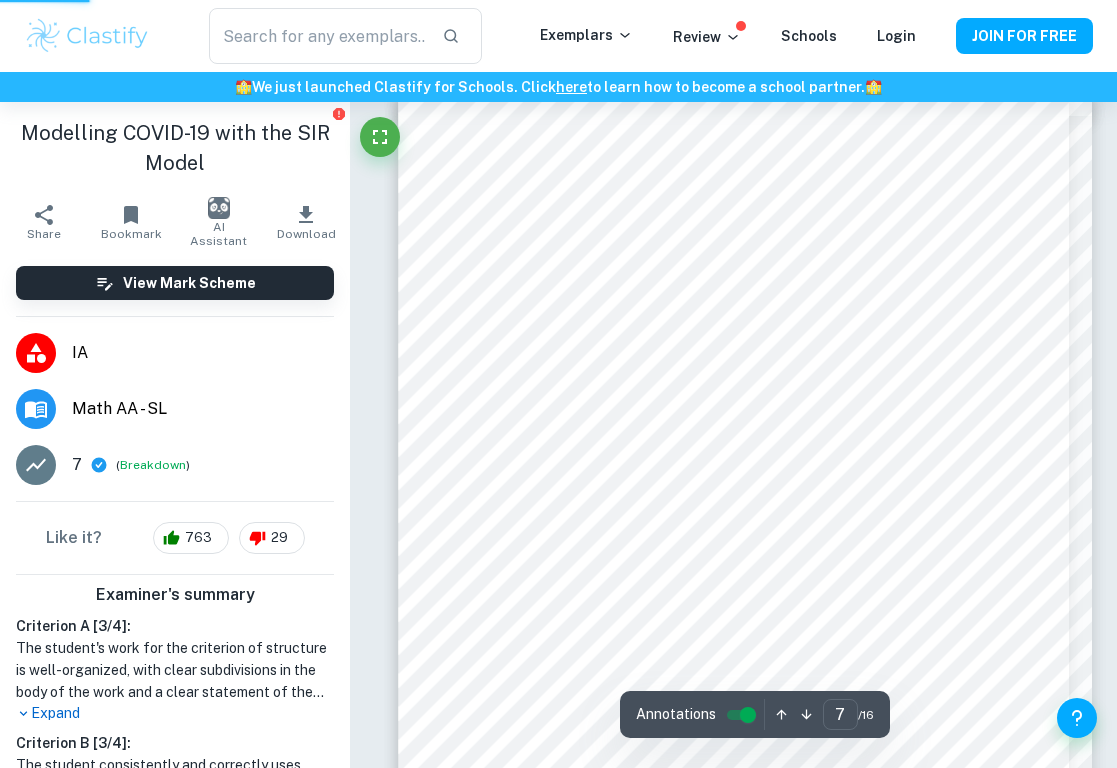 type on "1" 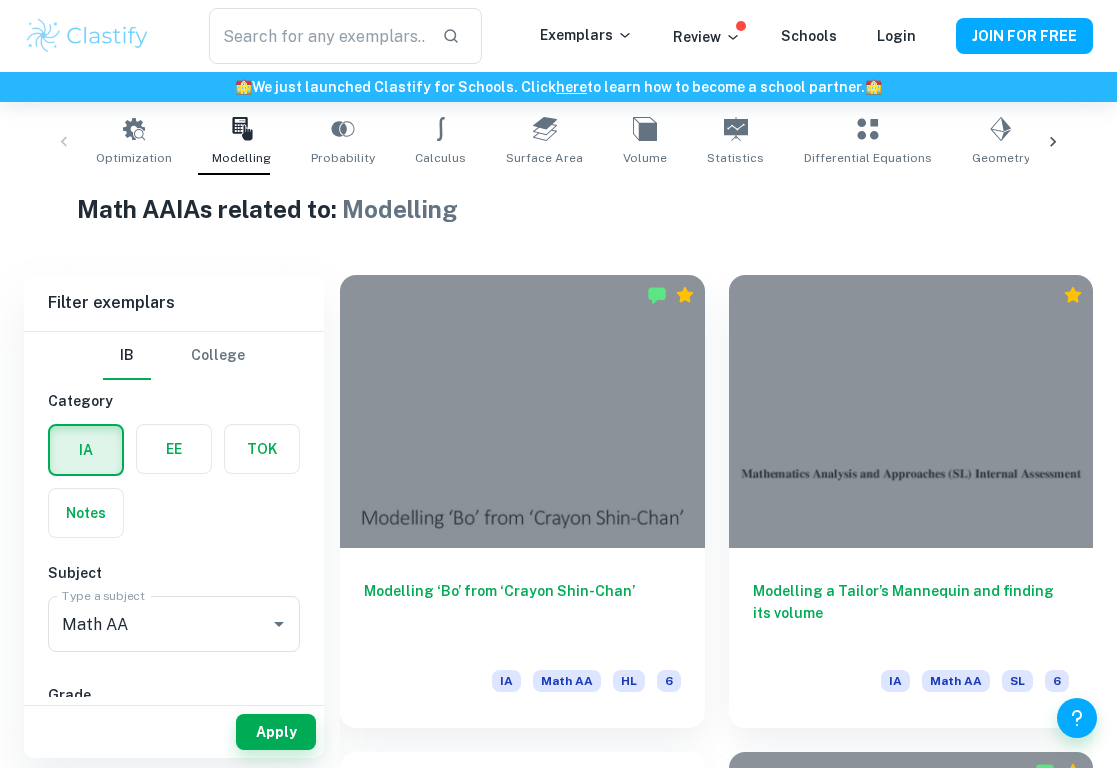 scroll, scrollTop: 498, scrollLeft: 0, axis: vertical 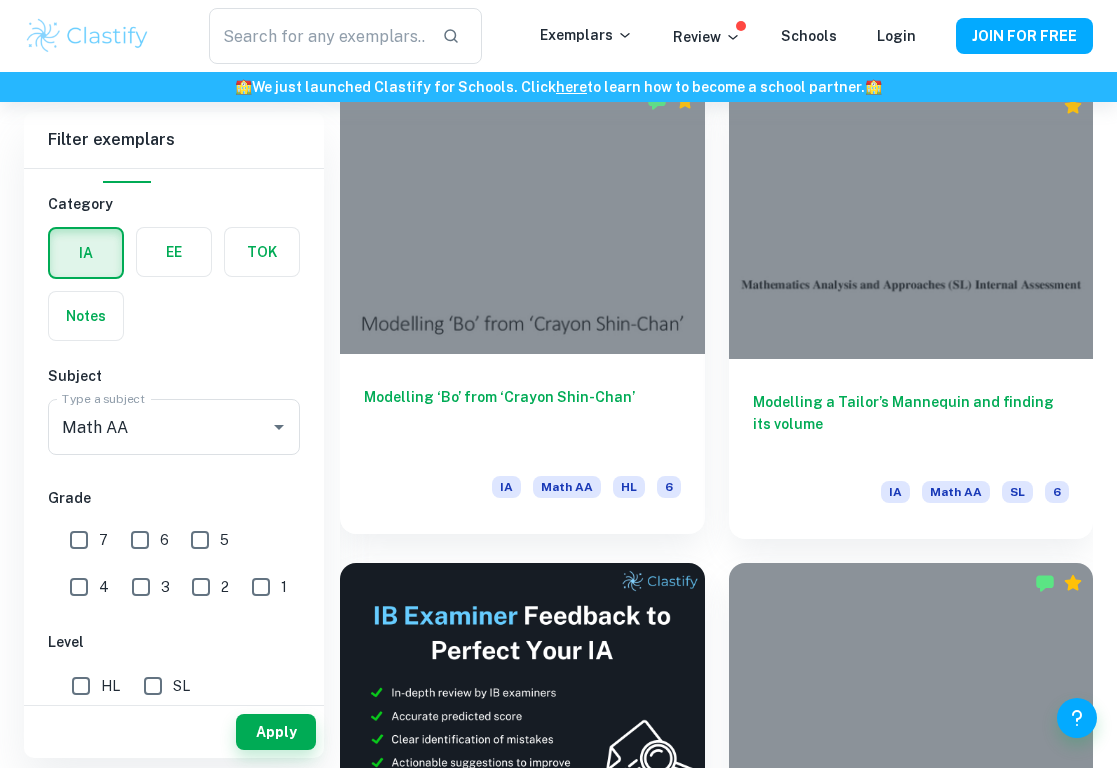 click at bounding box center (522, 217) 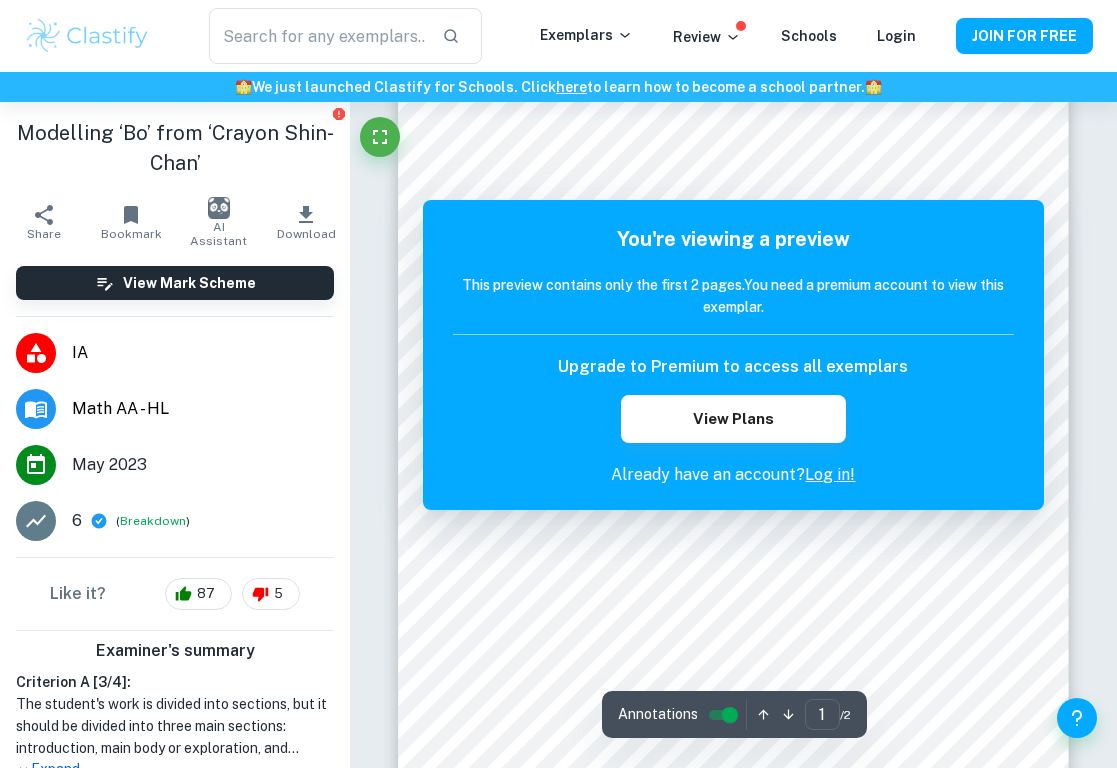 scroll, scrollTop: 83, scrollLeft: 0, axis: vertical 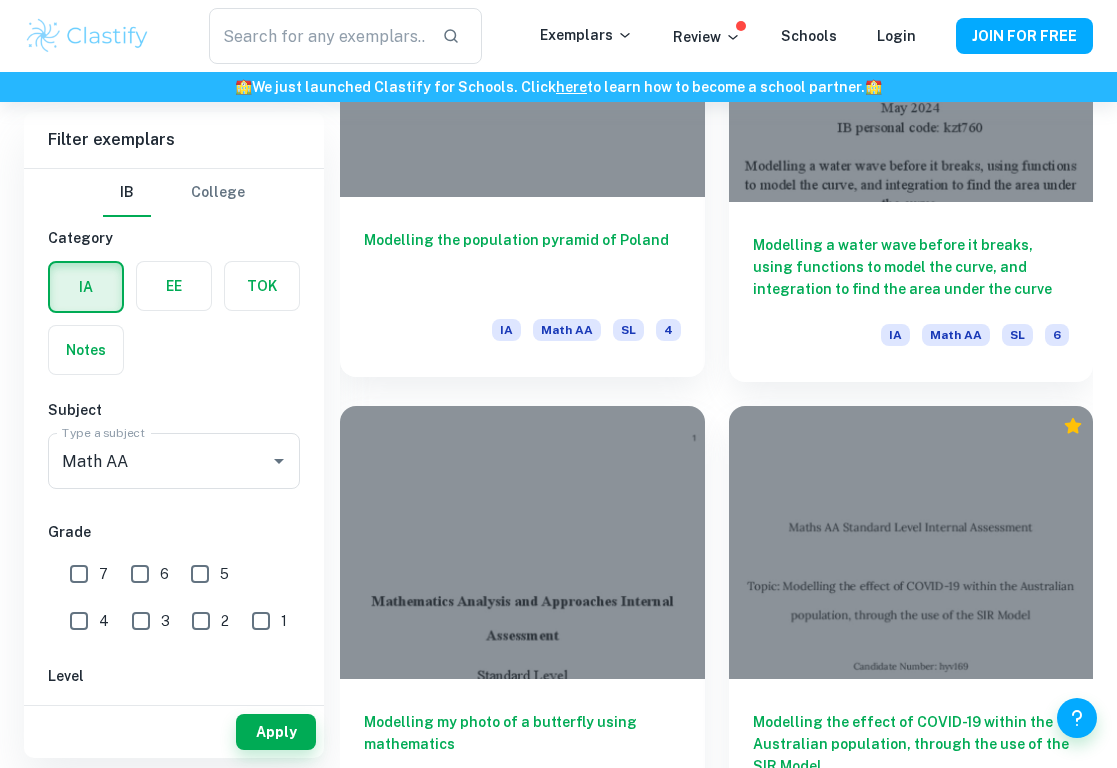 click on "Modelling the population pyramid of Poland" at bounding box center (522, 262) 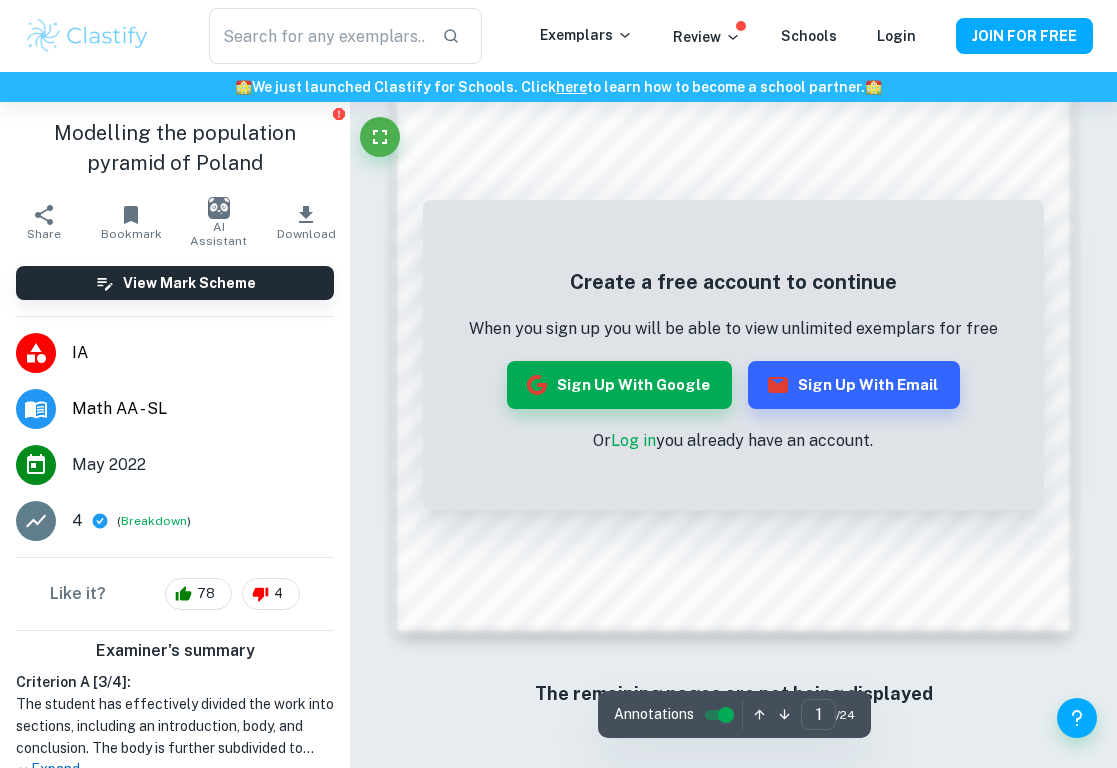 scroll, scrollTop: 1396, scrollLeft: 0, axis: vertical 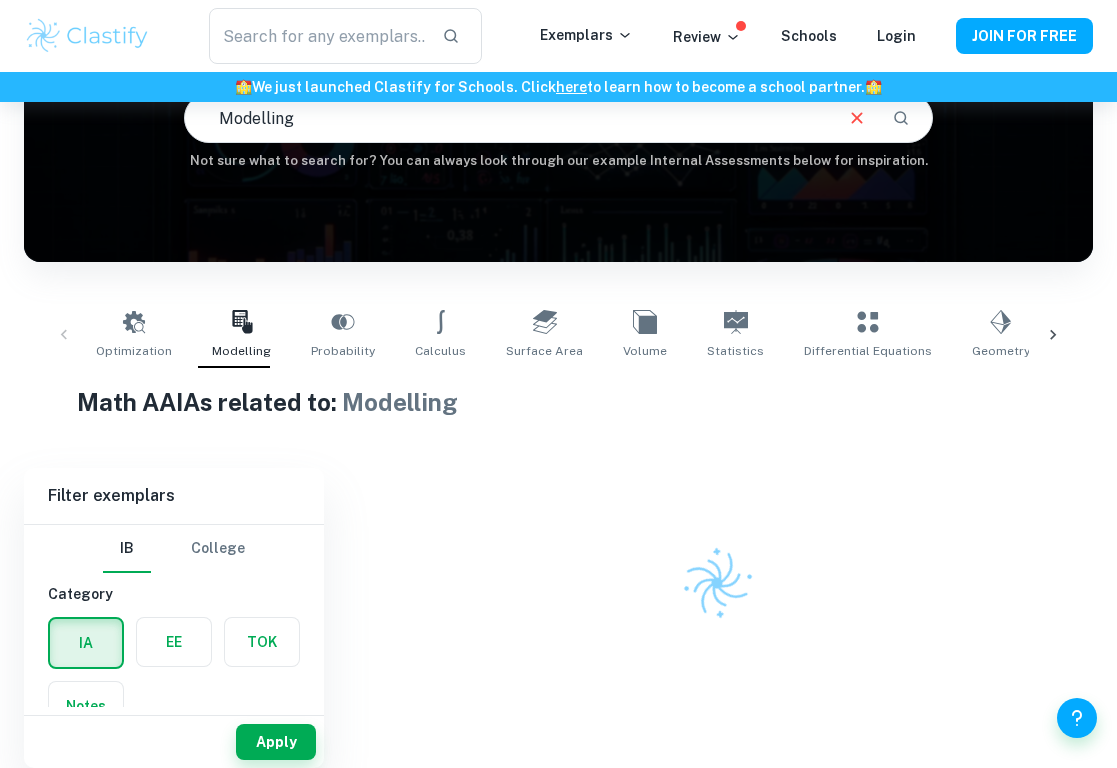 type 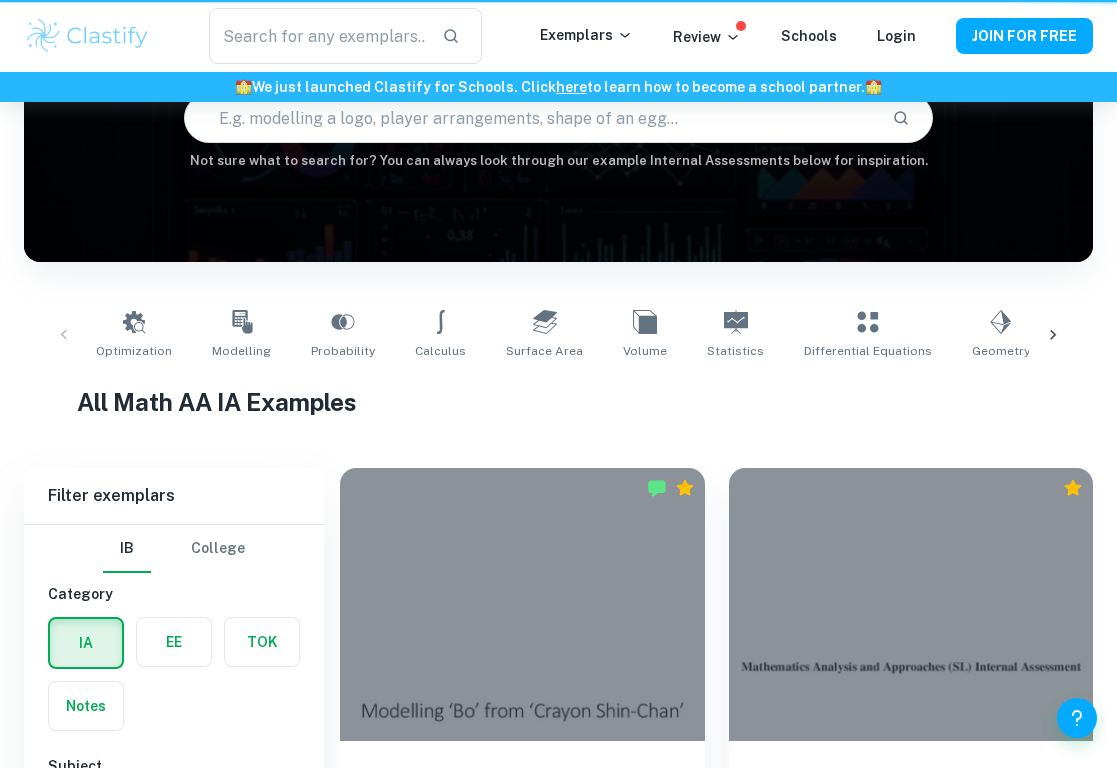 scroll, scrollTop: 287, scrollLeft: 0, axis: vertical 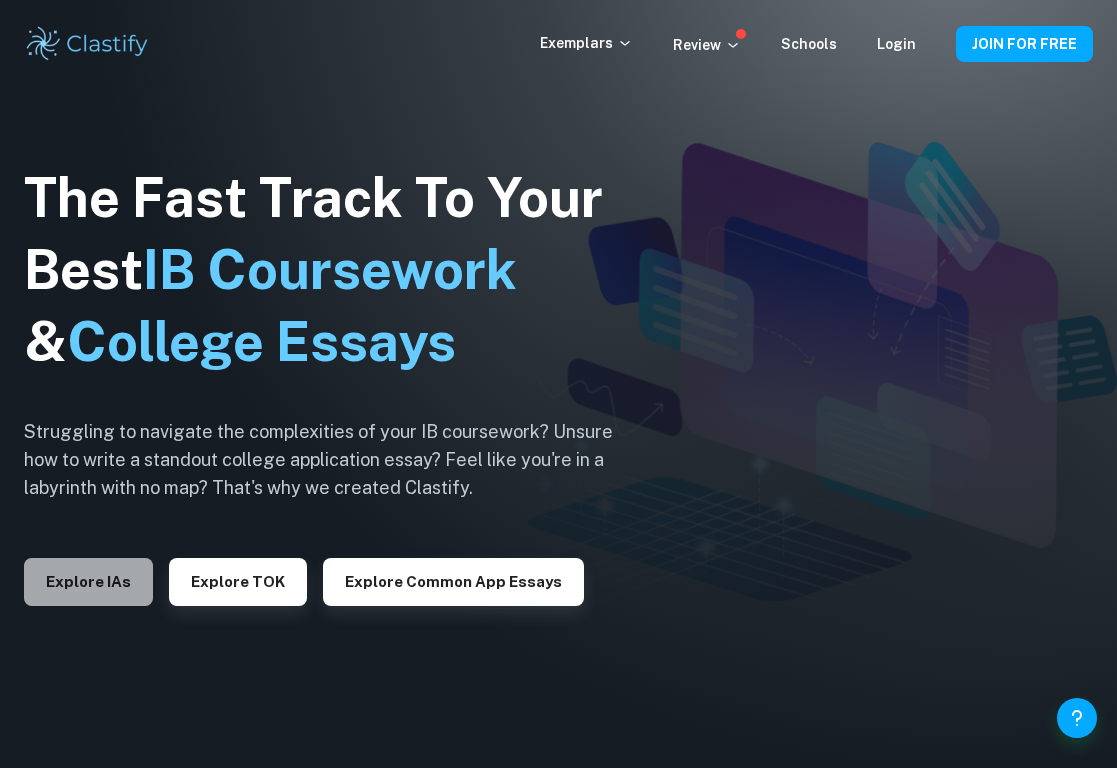 click on "Explore IAs" at bounding box center (88, 582) 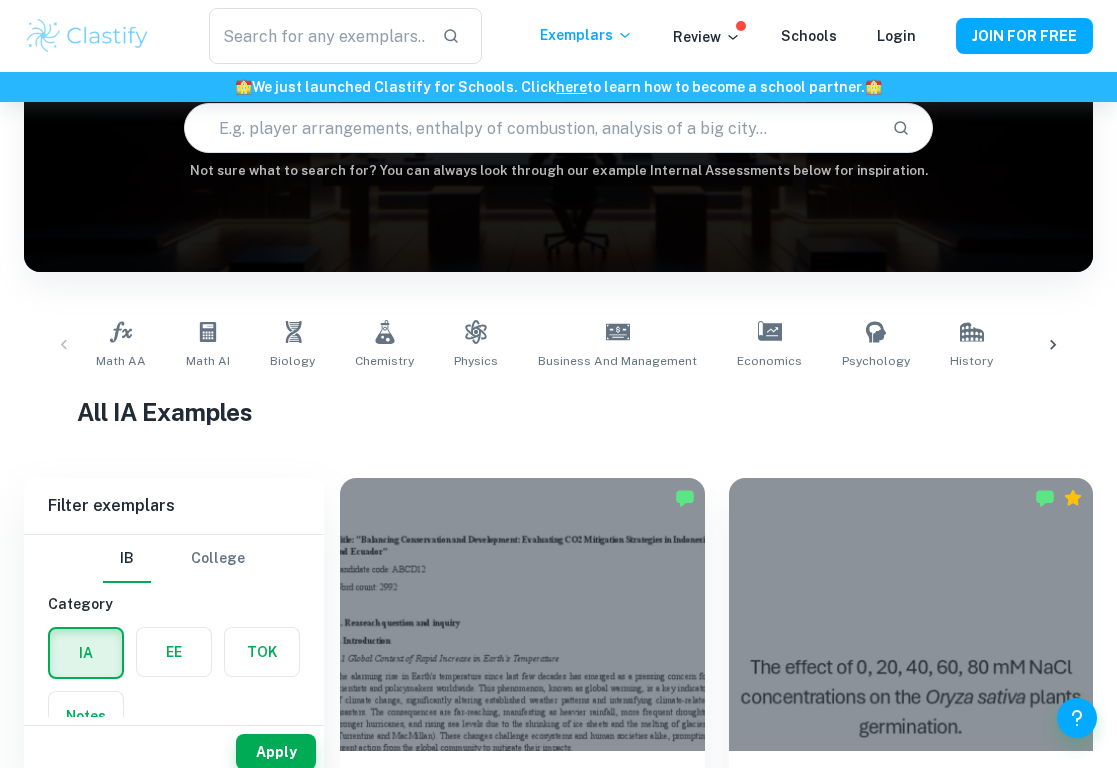 scroll, scrollTop: 215, scrollLeft: 0, axis: vertical 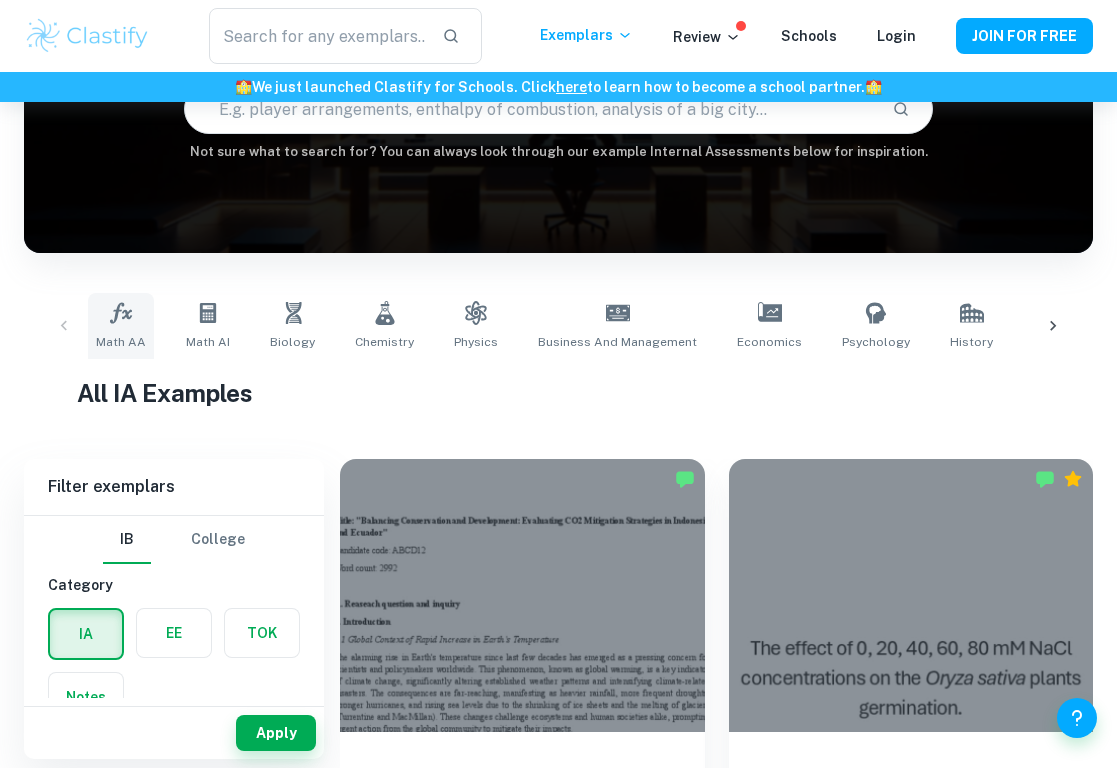 click on "Math AA" at bounding box center [121, 342] 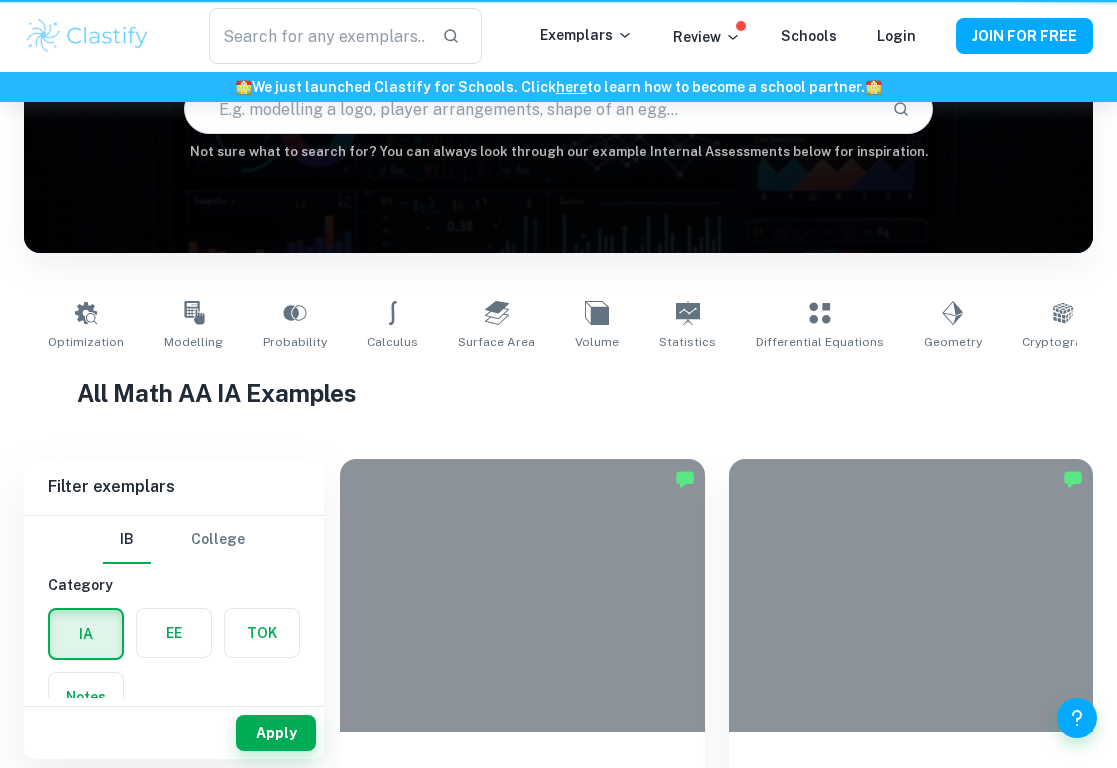 type on "Math AA" 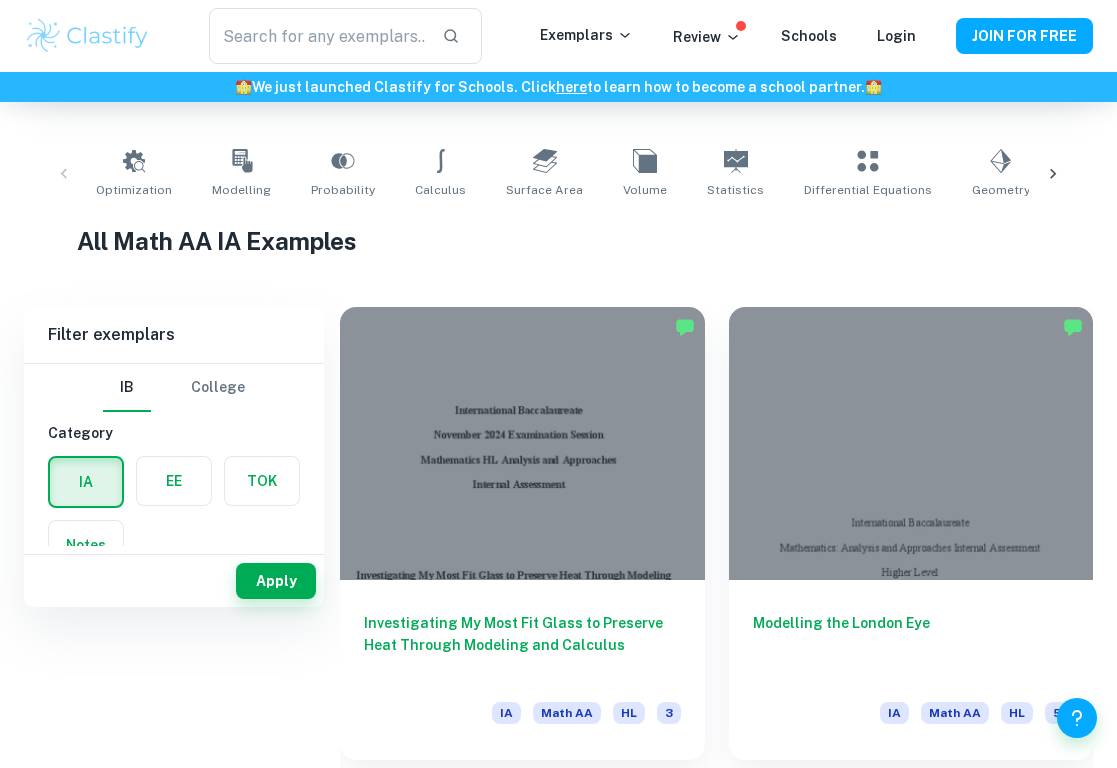 scroll, scrollTop: 436, scrollLeft: 0, axis: vertical 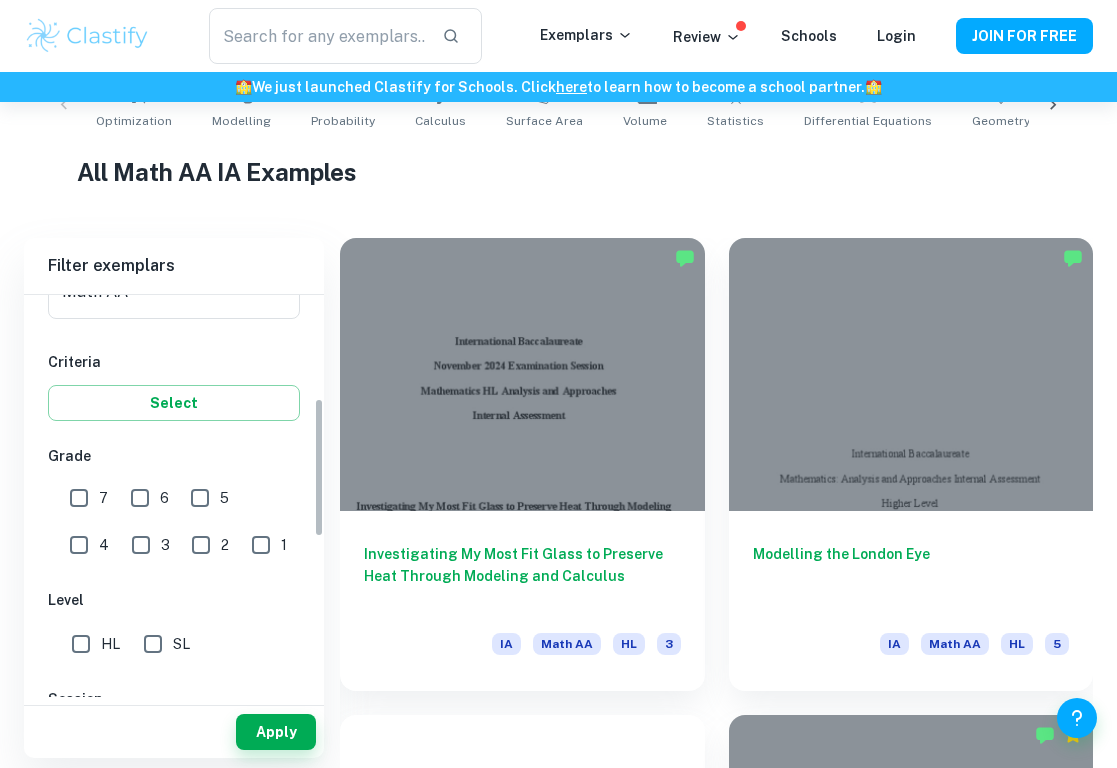 click on "SL" at bounding box center (153, 644) 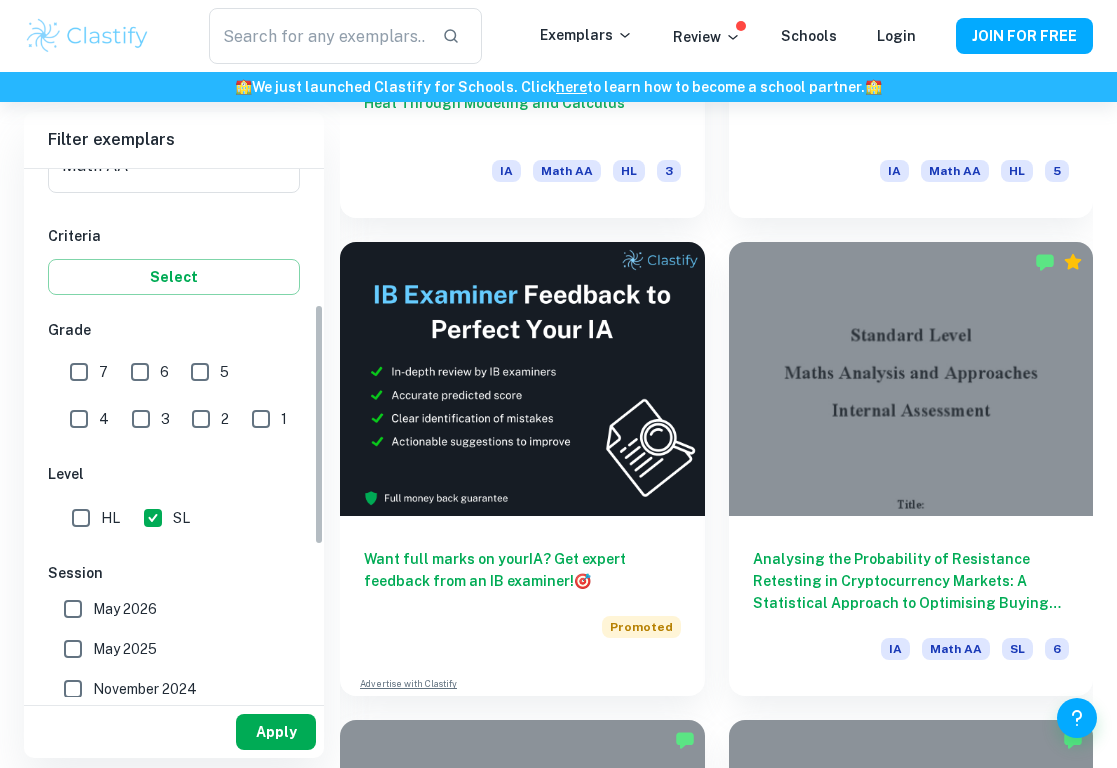 click on "Apply" at bounding box center [276, 732] 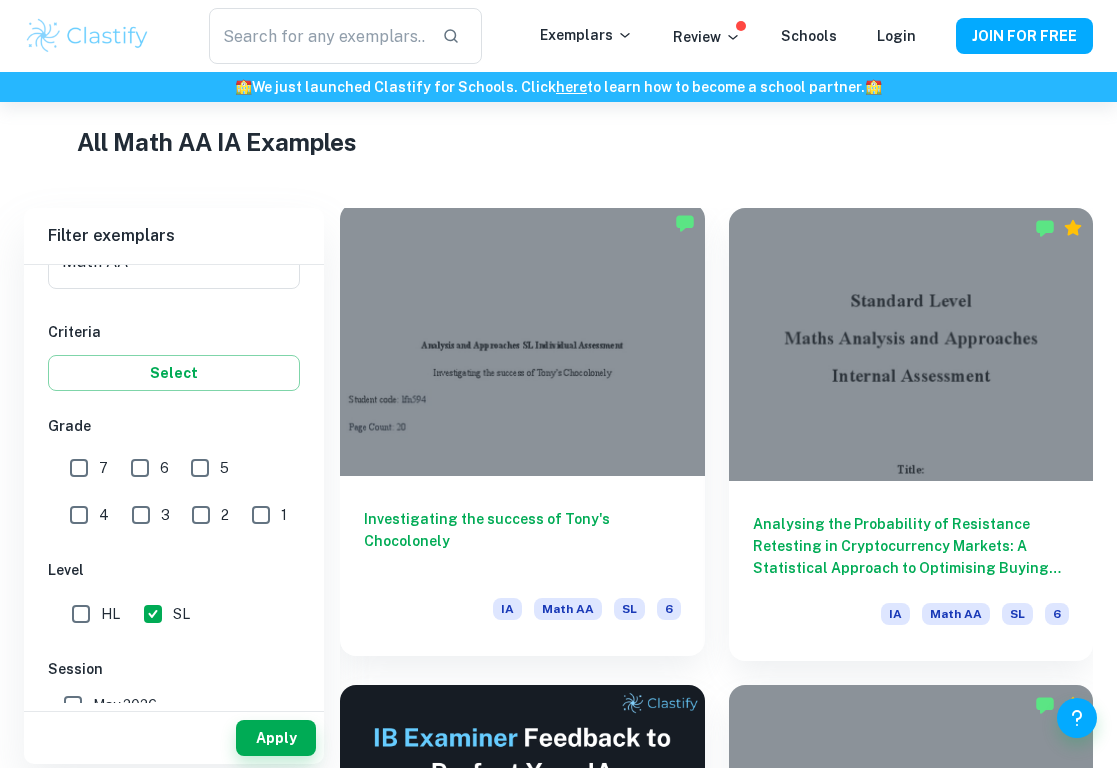 scroll, scrollTop: 473, scrollLeft: 0, axis: vertical 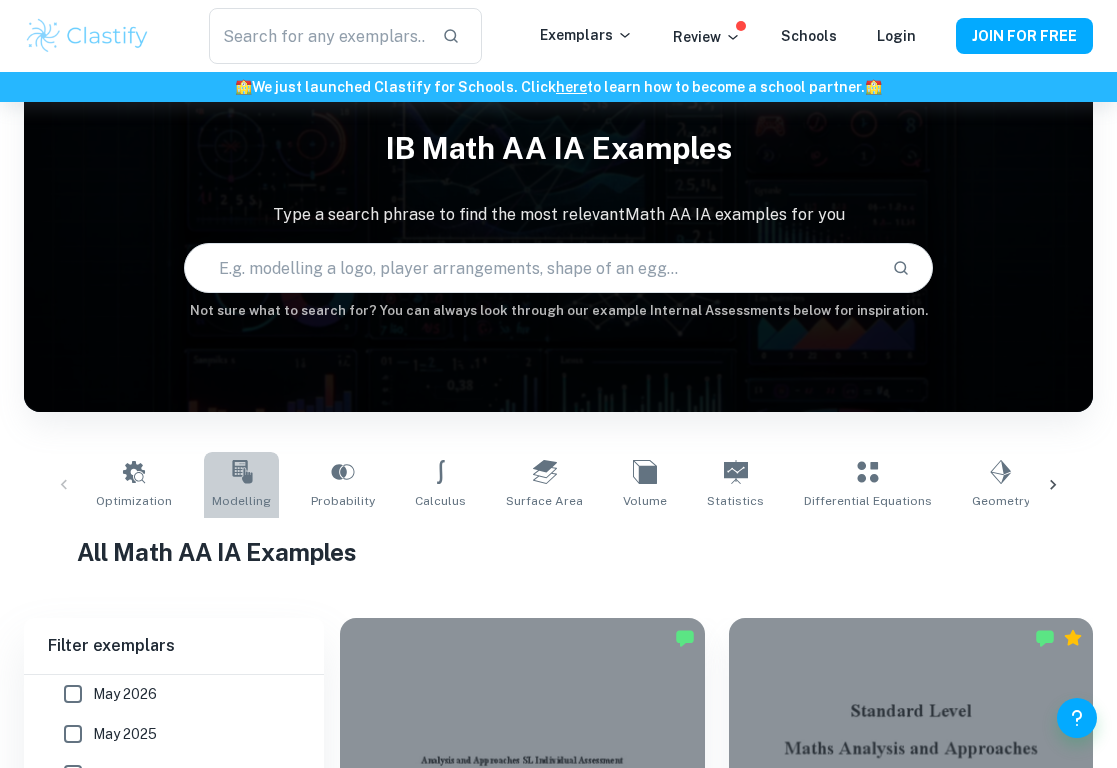 click on "Modelling" at bounding box center (241, 485) 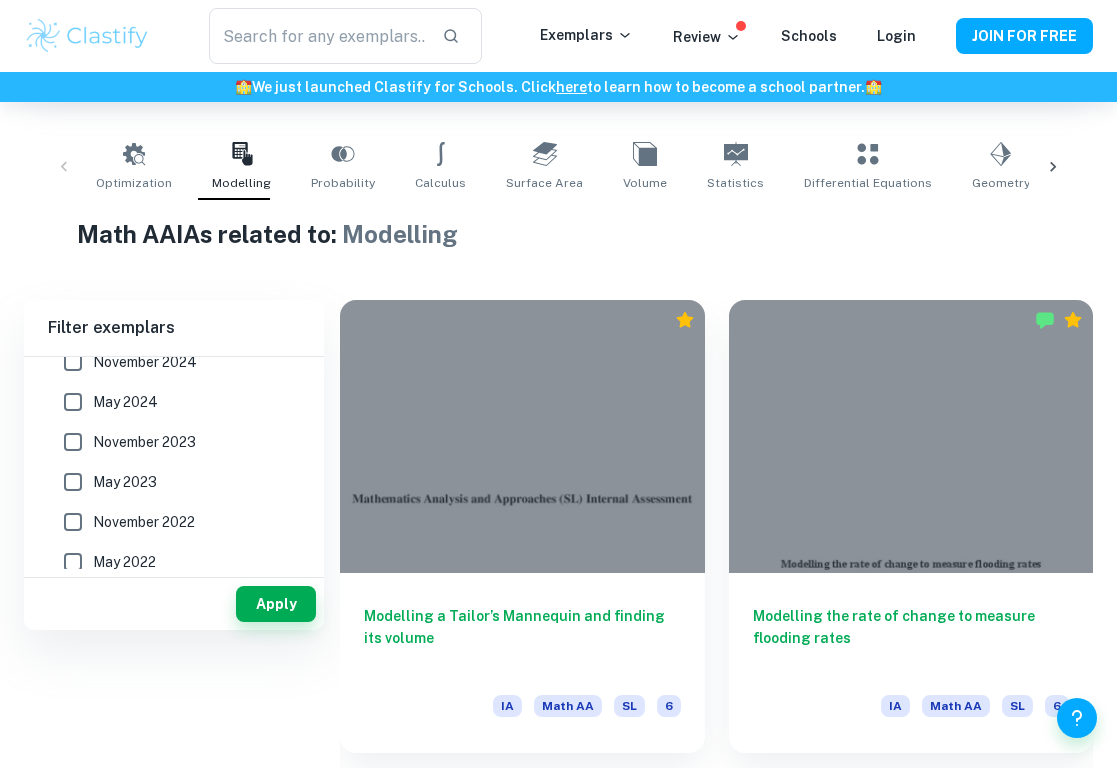 scroll, scrollTop: 599, scrollLeft: 0, axis: vertical 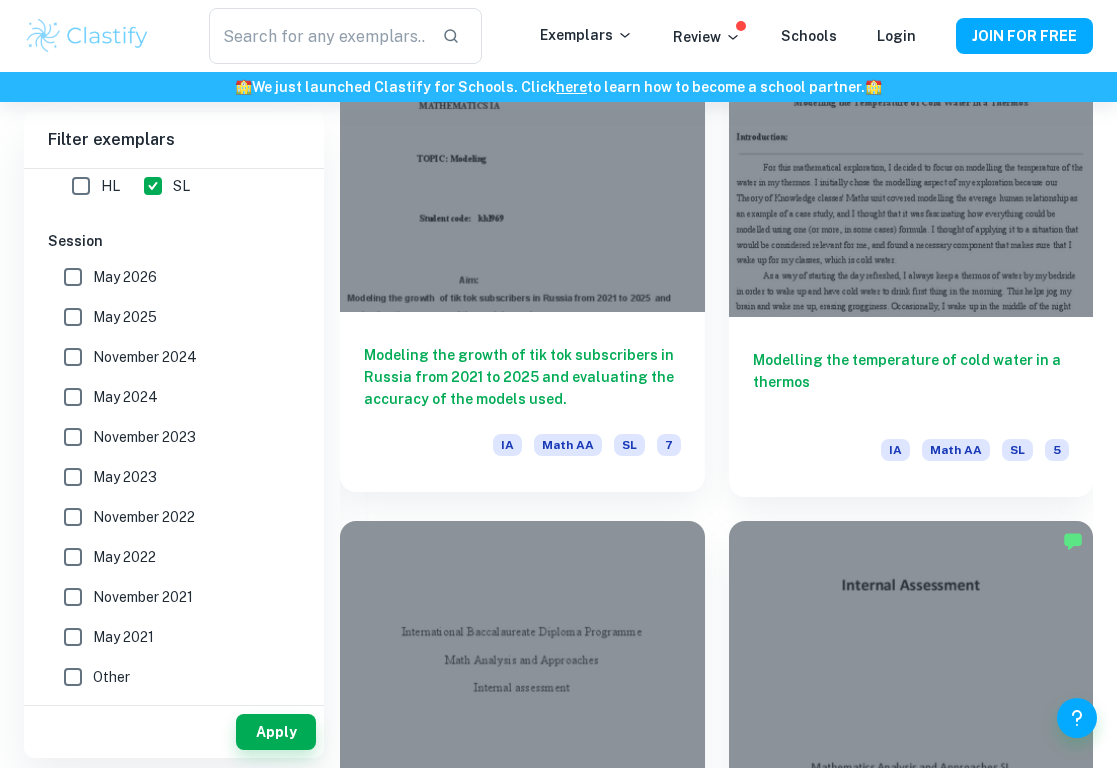 click on "Modeling the growth of tik tok subscribers in Russia from 2021 to 2025 and evaluating the accuracy of the models used." at bounding box center [522, 377] 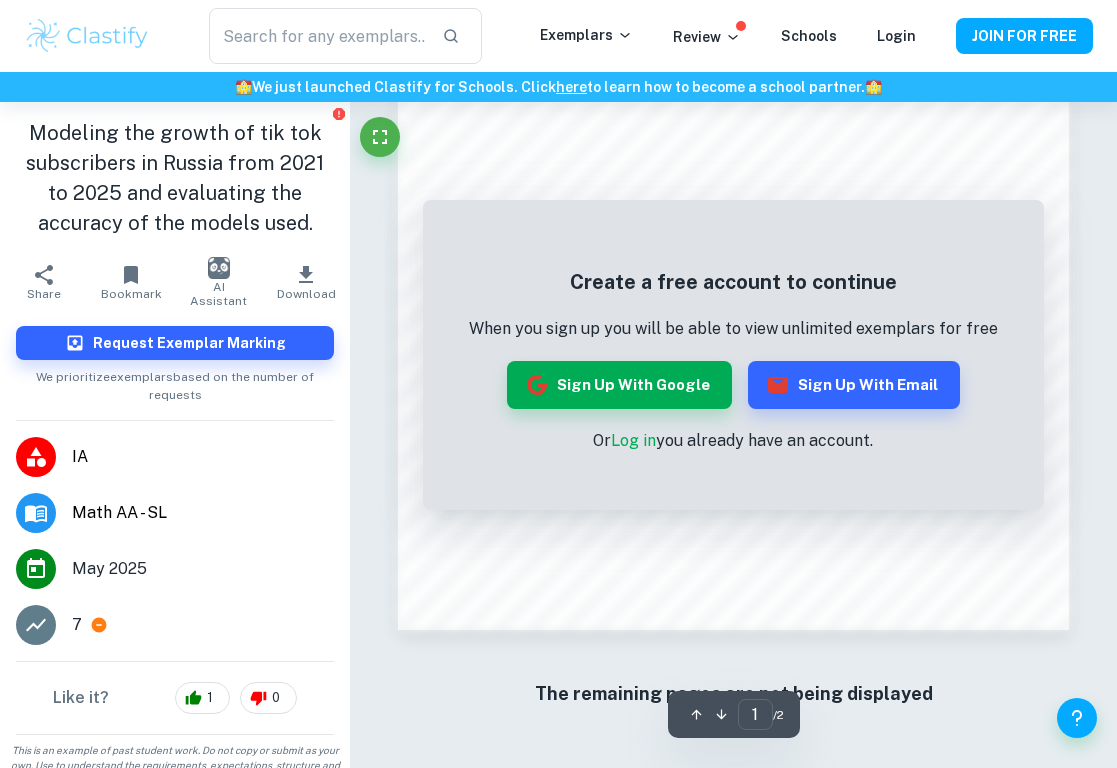 scroll, scrollTop: 1236, scrollLeft: 0, axis: vertical 